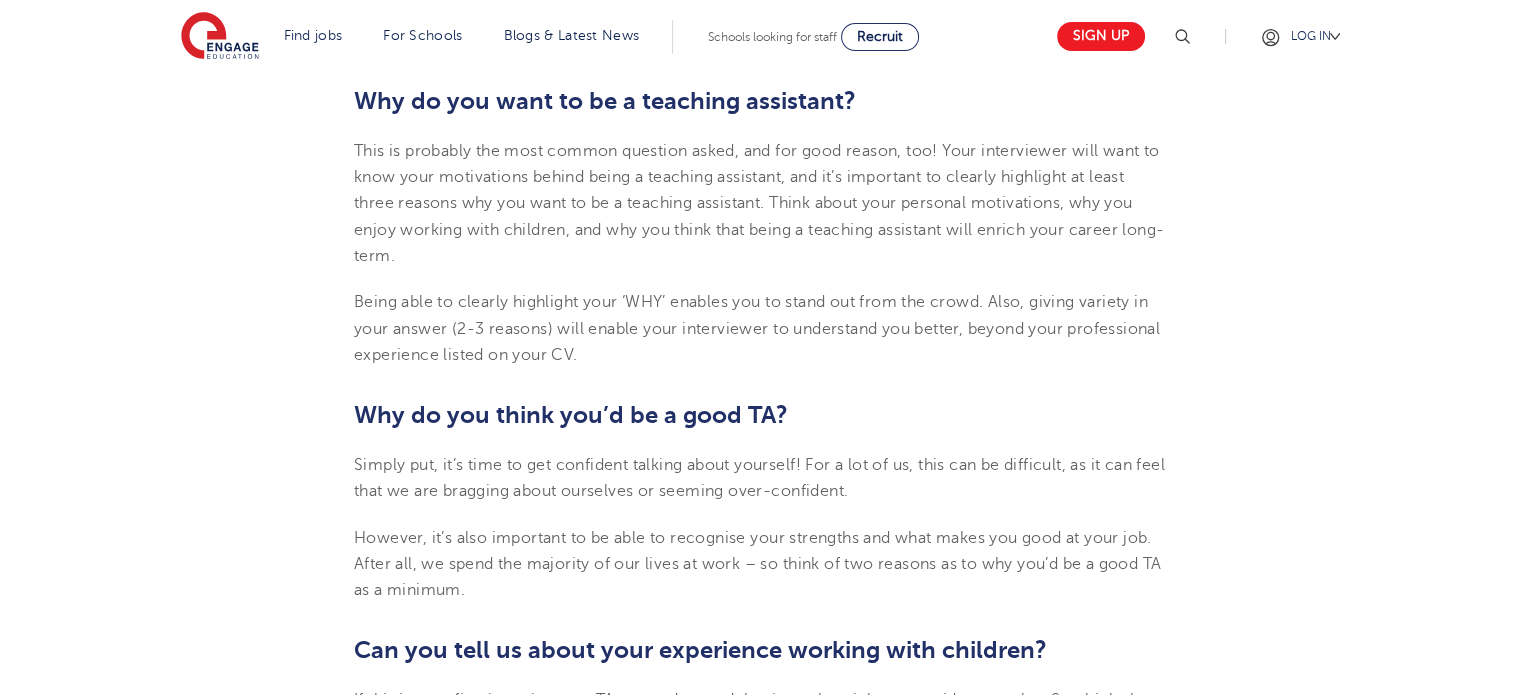 scroll, scrollTop: 984, scrollLeft: 0, axis: vertical 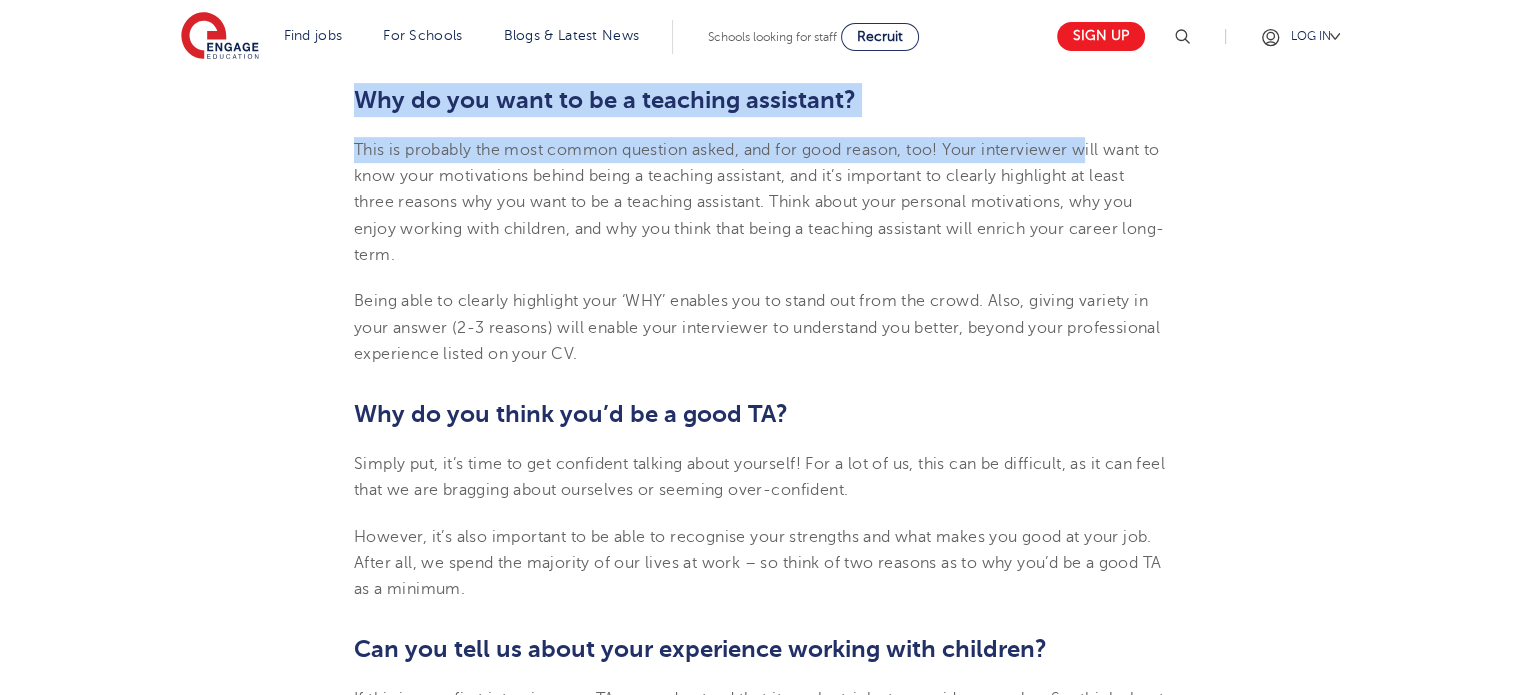 drag, startPoint x: 344, startPoint y: 82, endPoint x: 1095, endPoint y: 159, distance: 754.9371 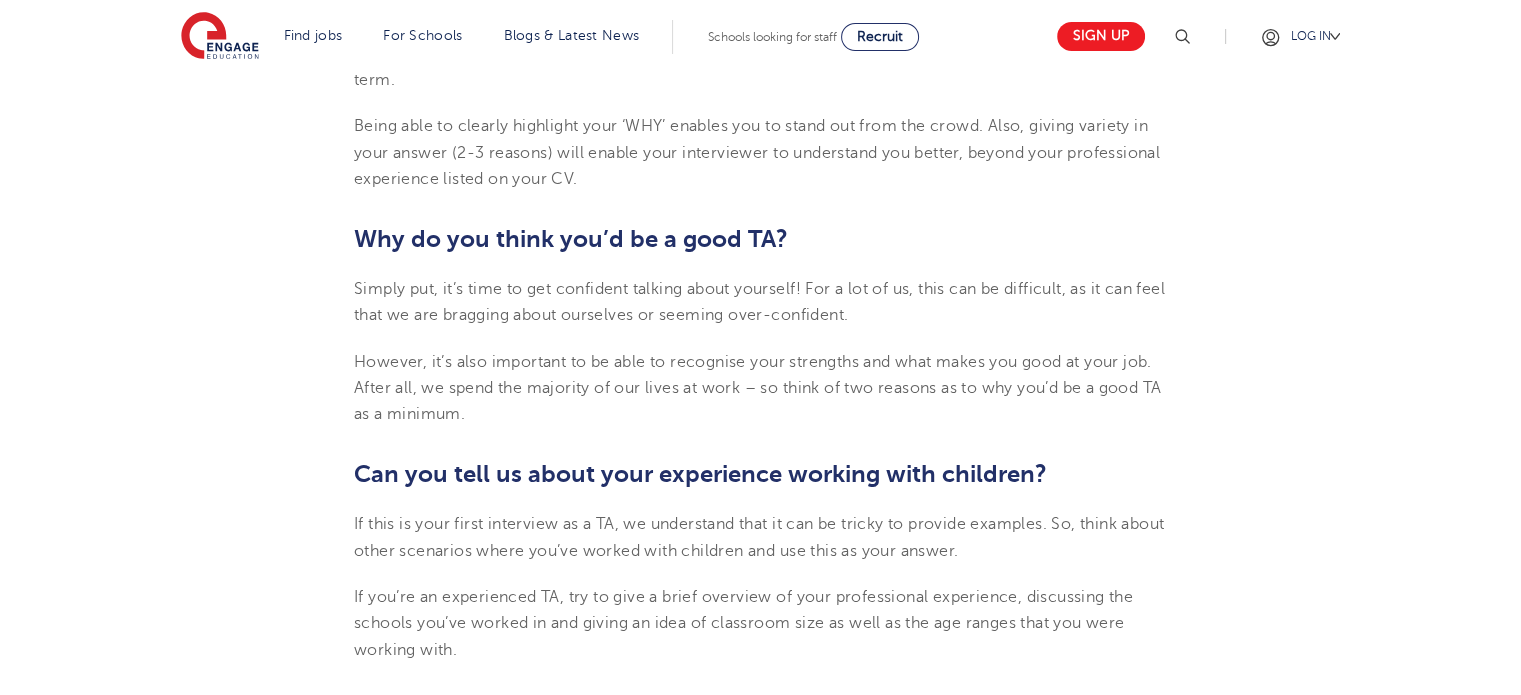 scroll, scrollTop: 1166, scrollLeft: 0, axis: vertical 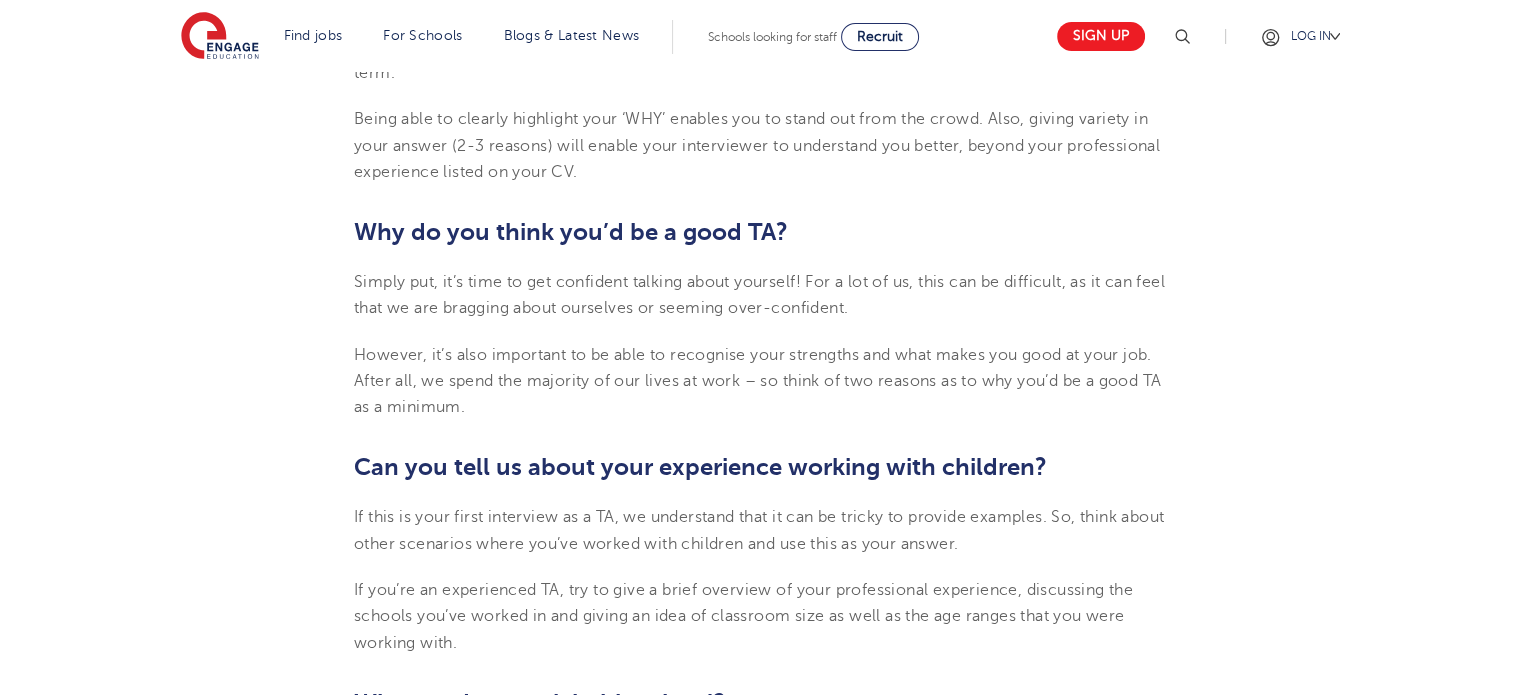 click on "Why do you think you’d be a good TA?" at bounding box center (760, 232) 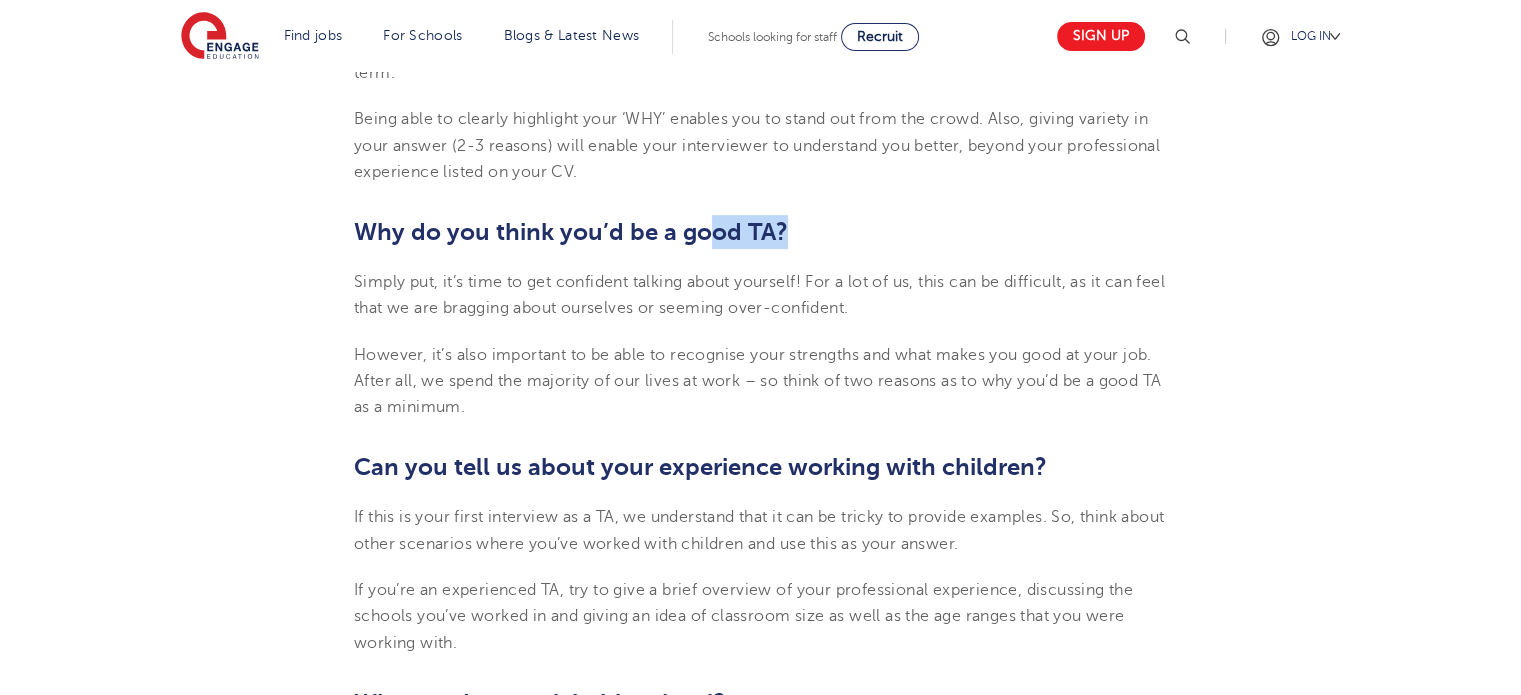 drag, startPoint x: 708, startPoint y: 228, endPoint x: 844, endPoint y: 212, distance: 136.93794 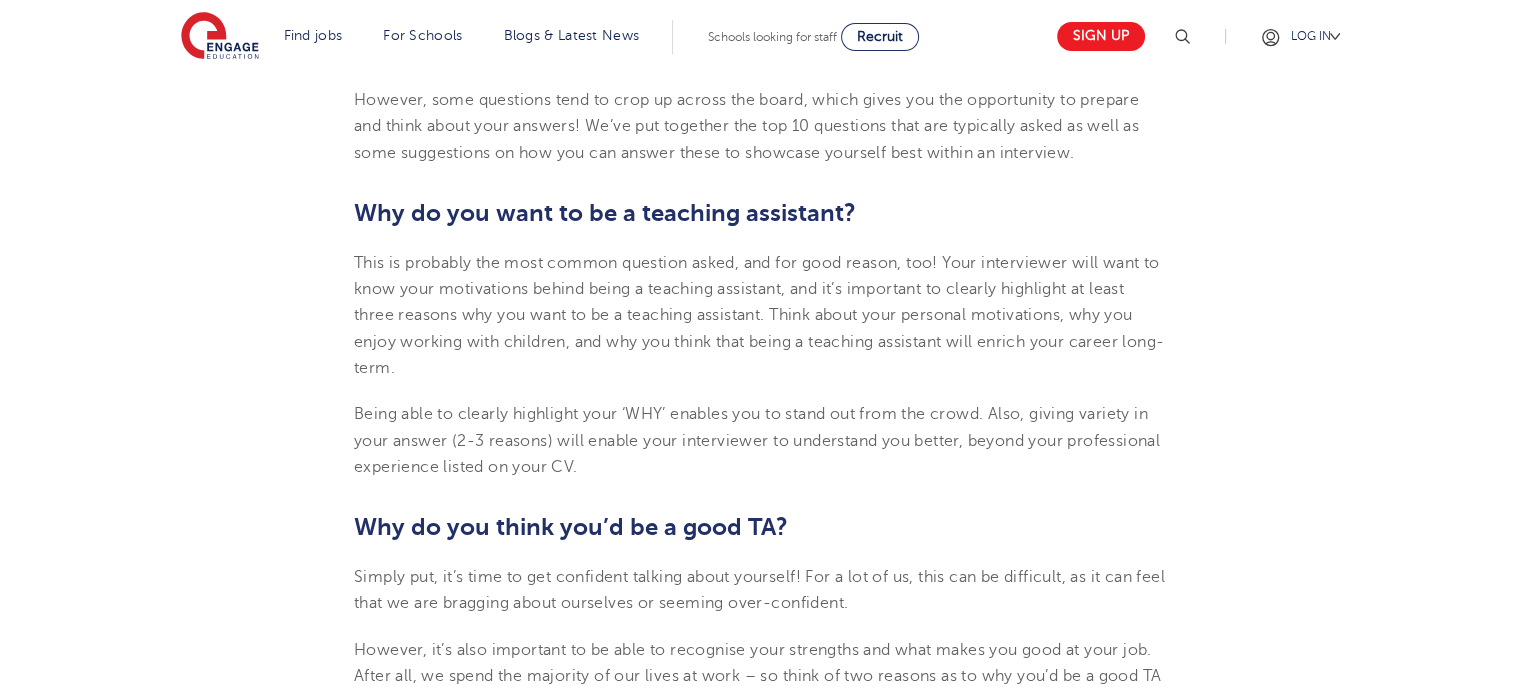 scroll, scrollTop: 867, scrollLeft: 0, axis: vertical 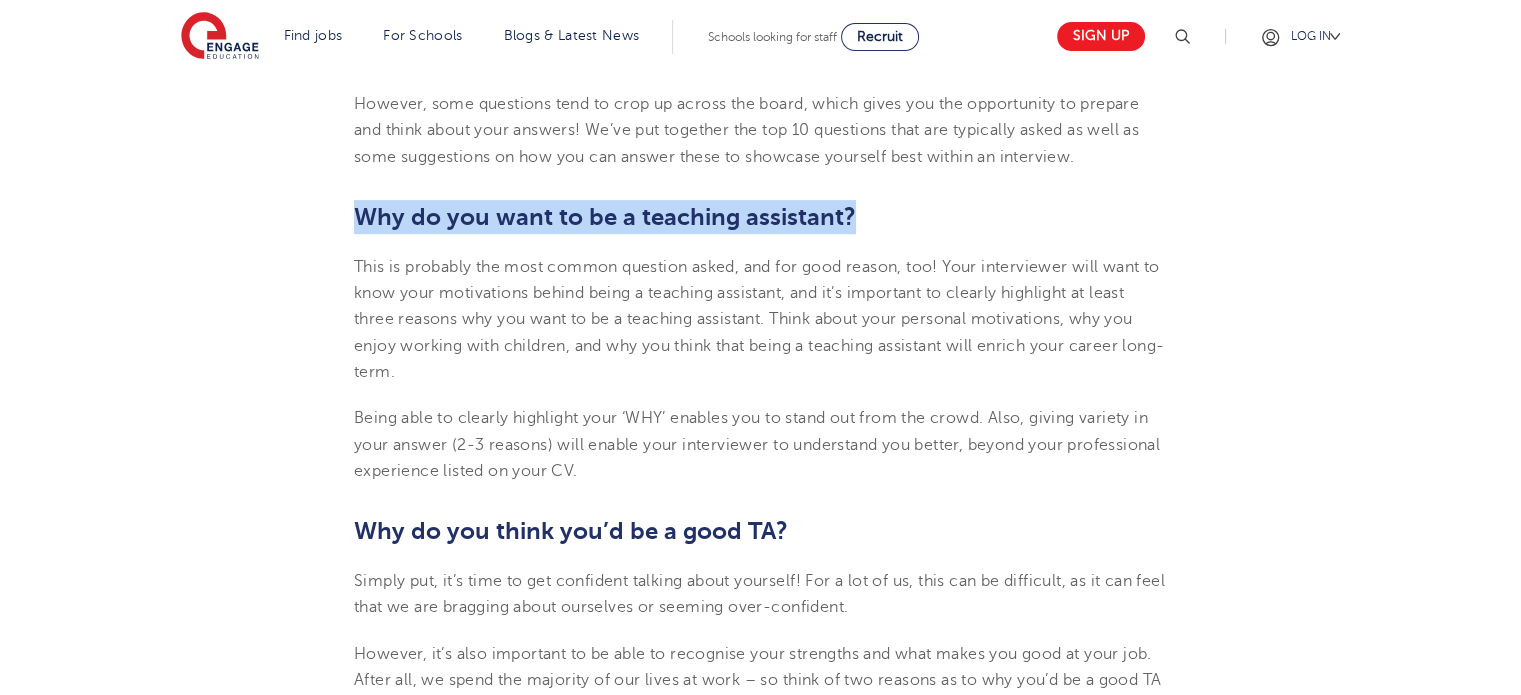 drag, startPoint x: 334, startPoint y: 220, endPoint x: 894, endPoint y: 210, distance: 560.0893 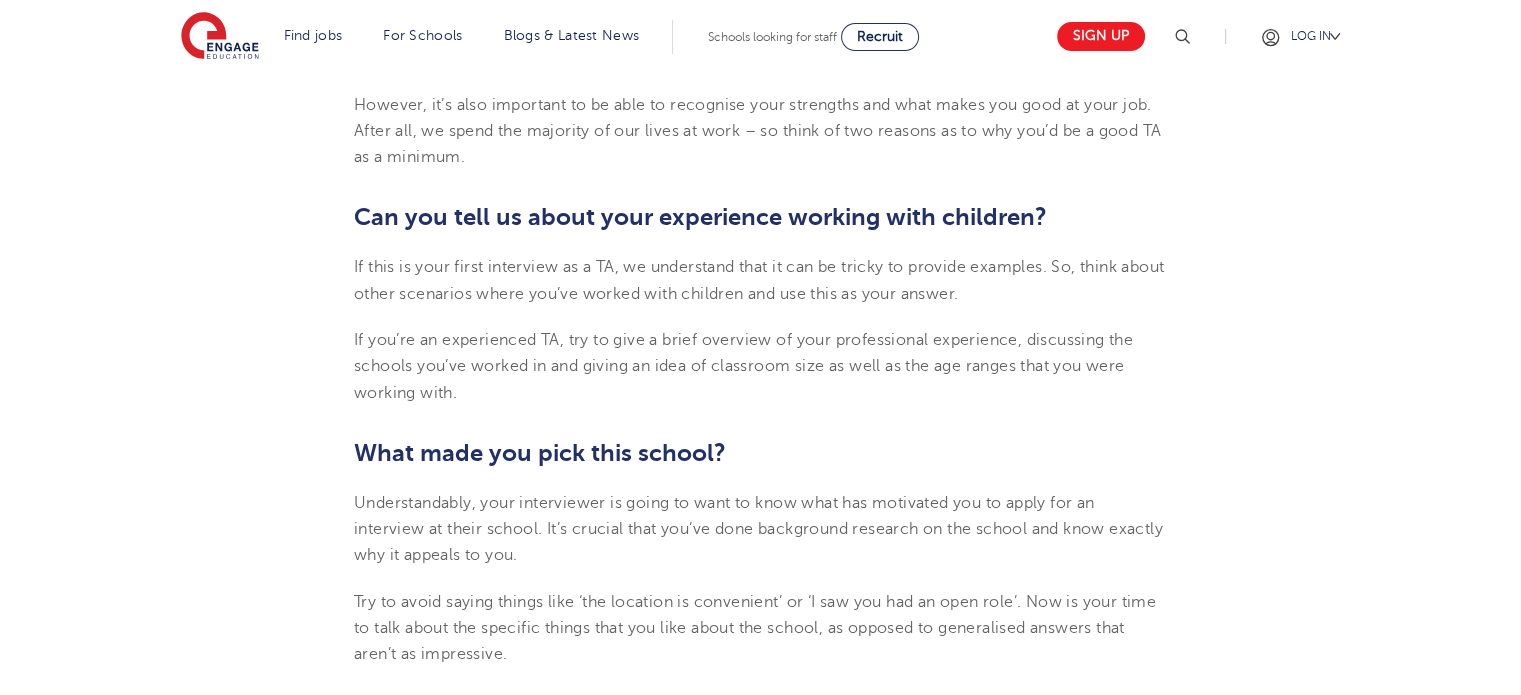scroll, scrollTop: 1512, scrollLeft: 0, axis: vertical 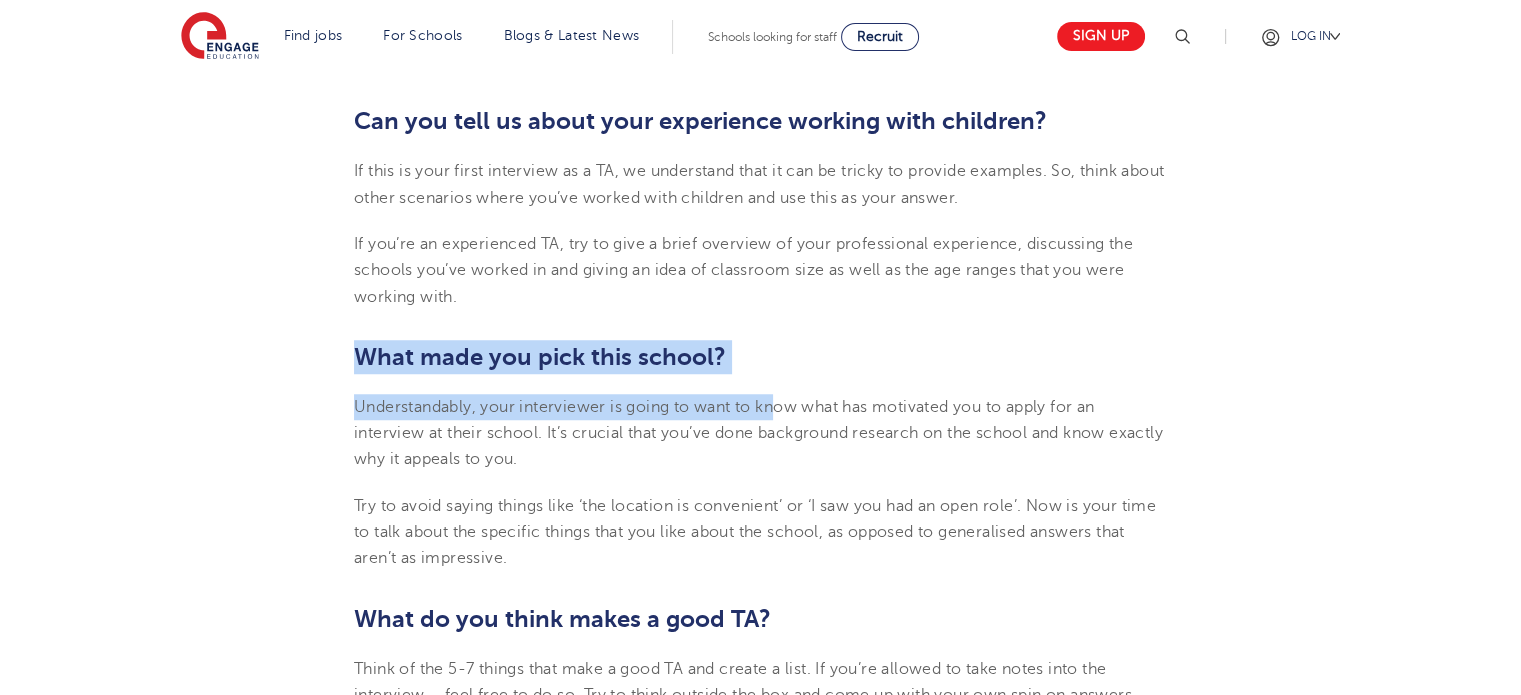 drag, startPoint x: 332, startPoint y: 362, endPoint x: 779, endPoint y: 388, distance: 447.75552 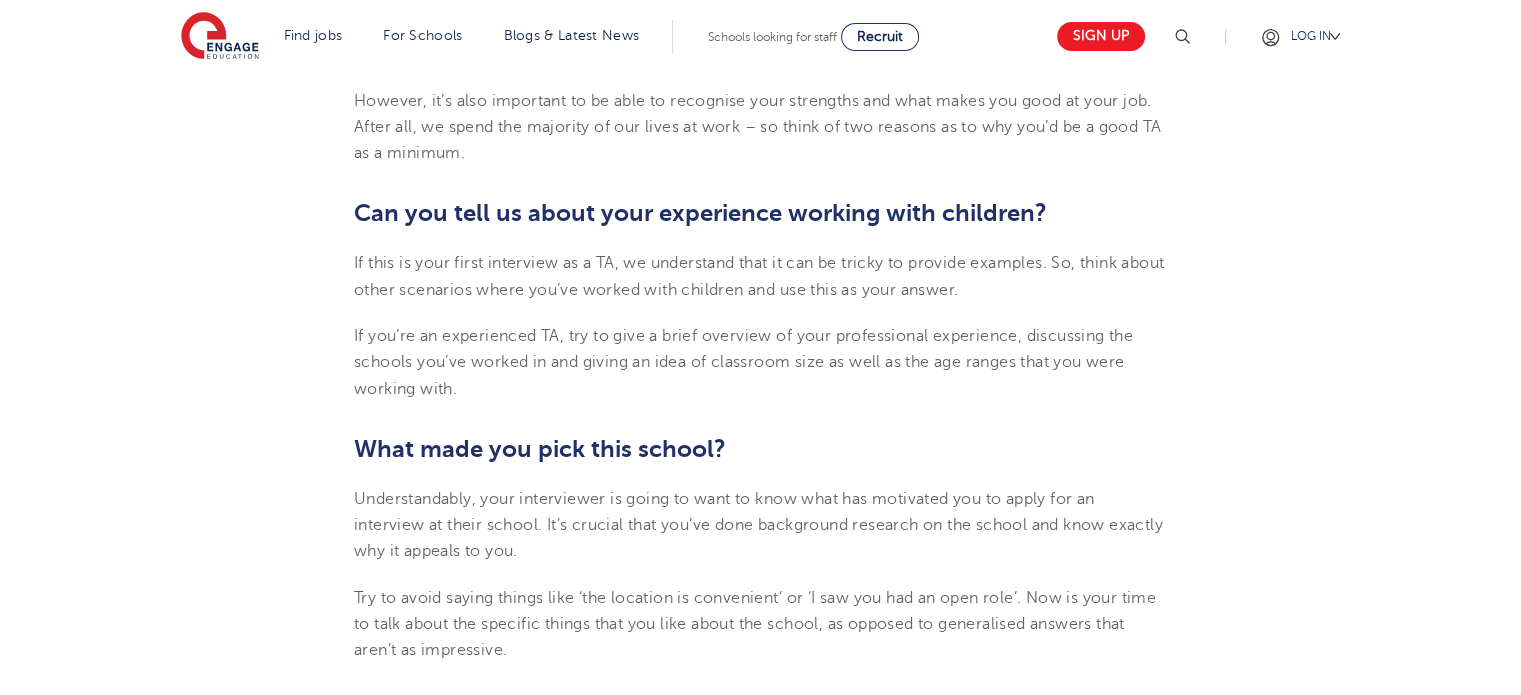 scroll, scrollTop: 1404, scrollLeft: 0, axis: vertical 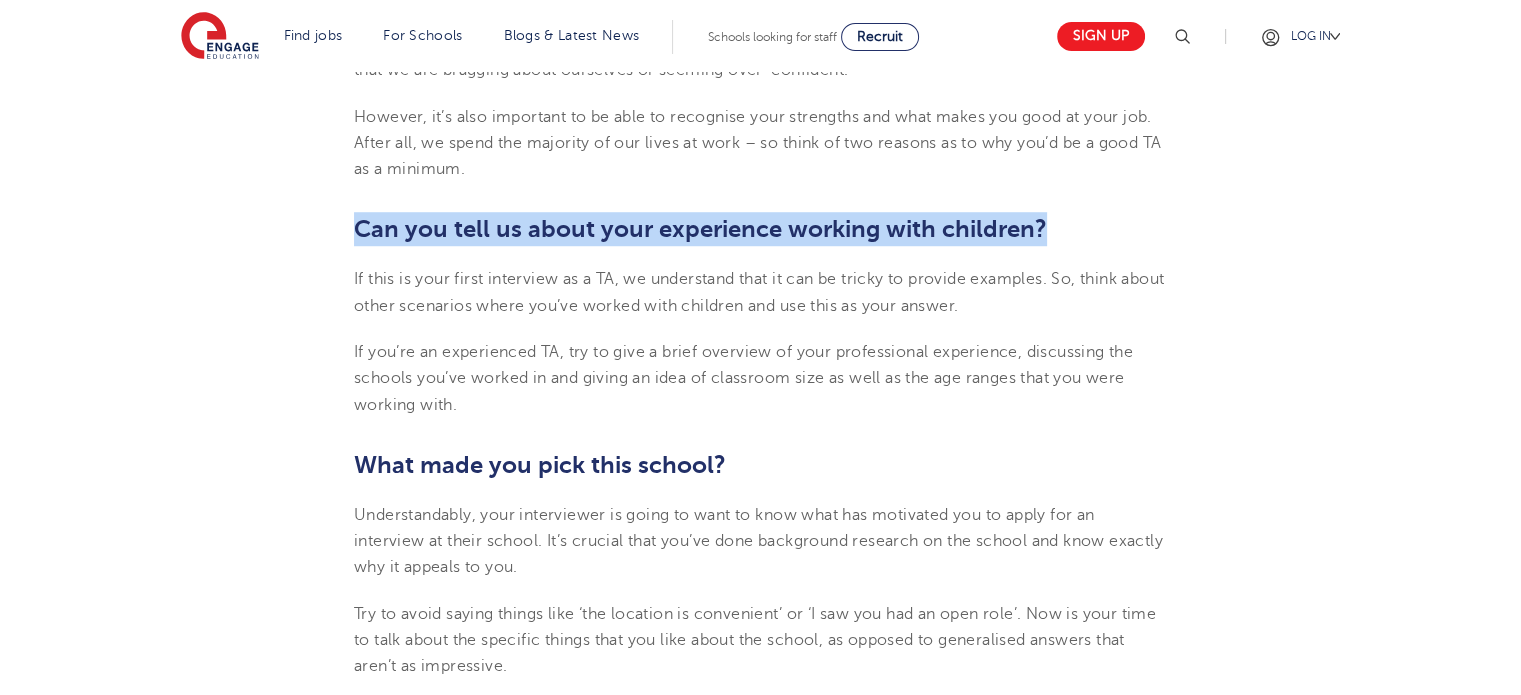drag, startPoint x: 360, startPoint y: 215, endPoint x: 1093, endPoint y: 241, distance: 733.461 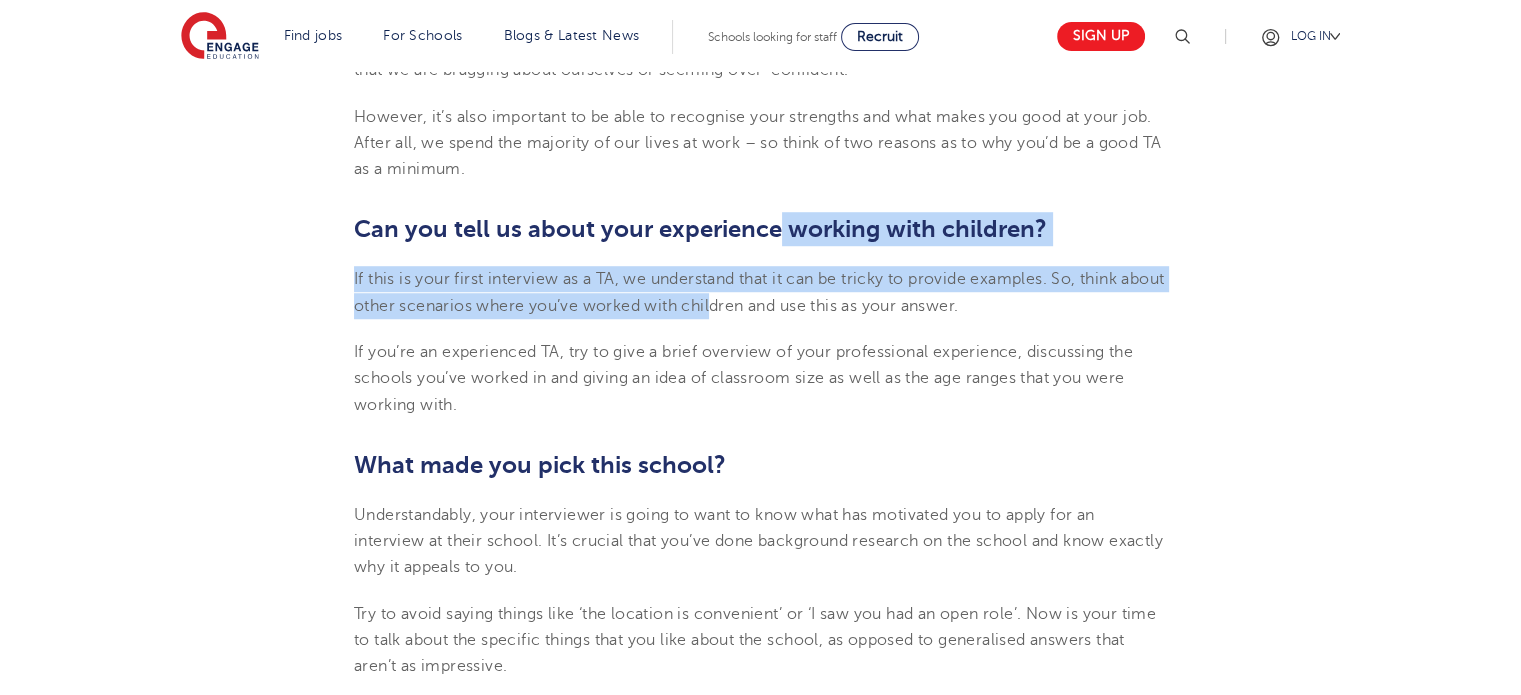 drag, startPoint x: 772, startPoint y: 241, endPoint x: 760, endPoint y: 293, distance: 53.366657 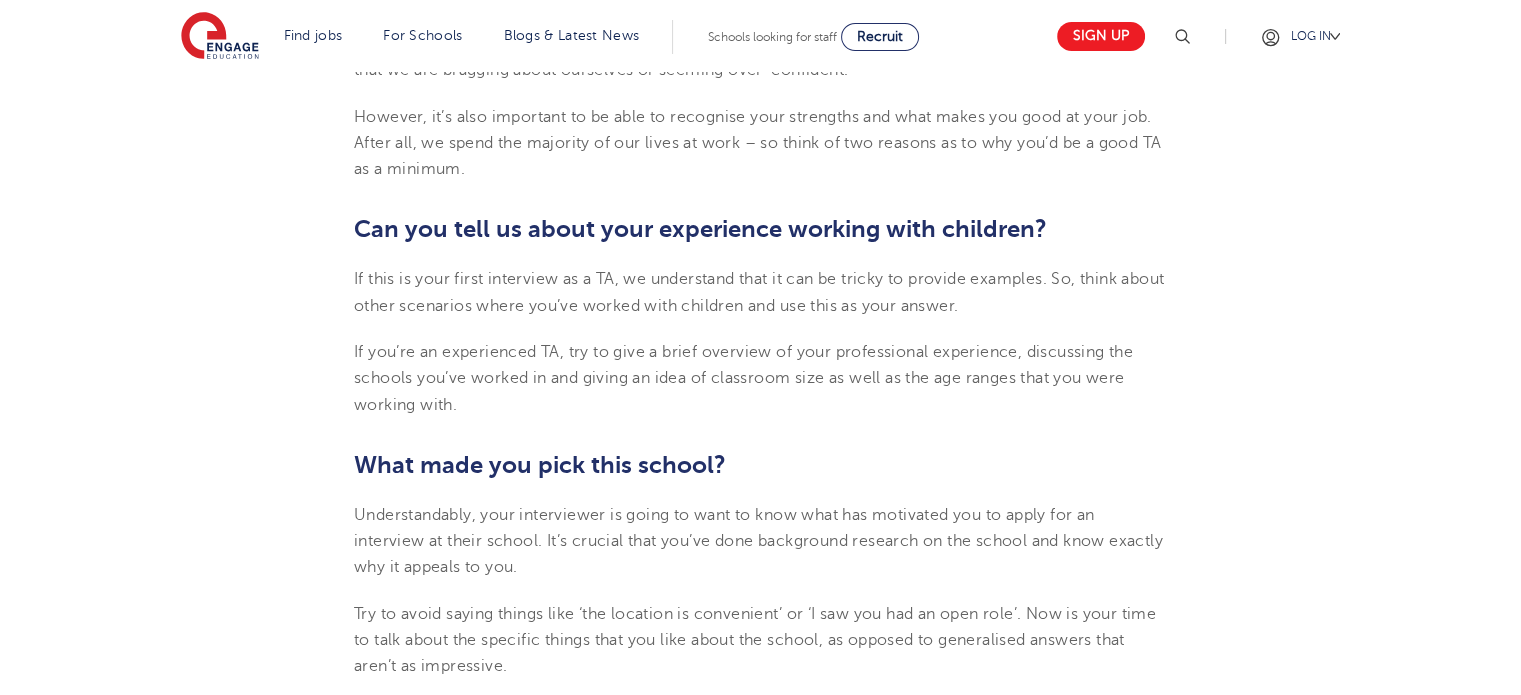 click on "If you’re an experienced TA, try to give a brief overview of your professional experience, discussing the schools you’ve worked in and giving an idea of classroom size as well as the age ranges that you were working with." at bounding box center (760, 378) 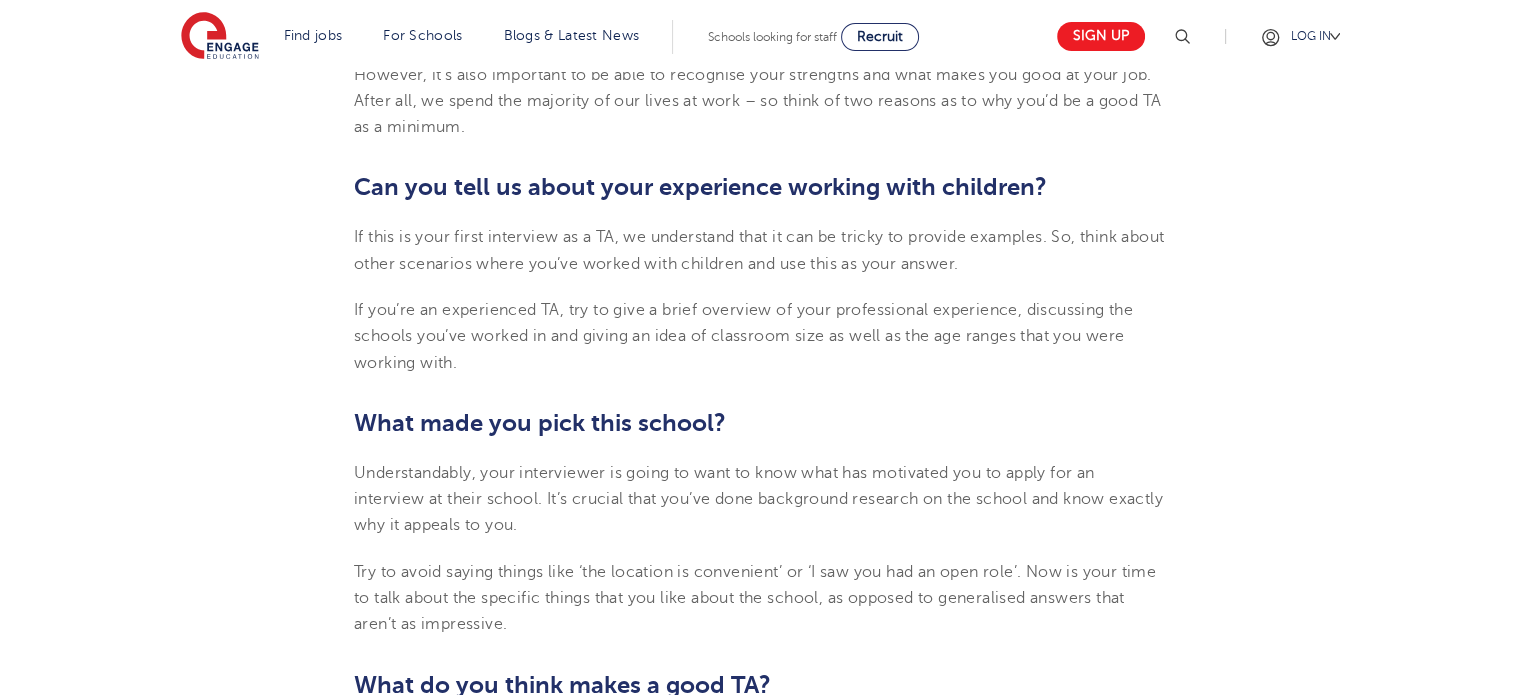 scroll, scrollTop: 1488, scrollLeft: 0, axis: vertical 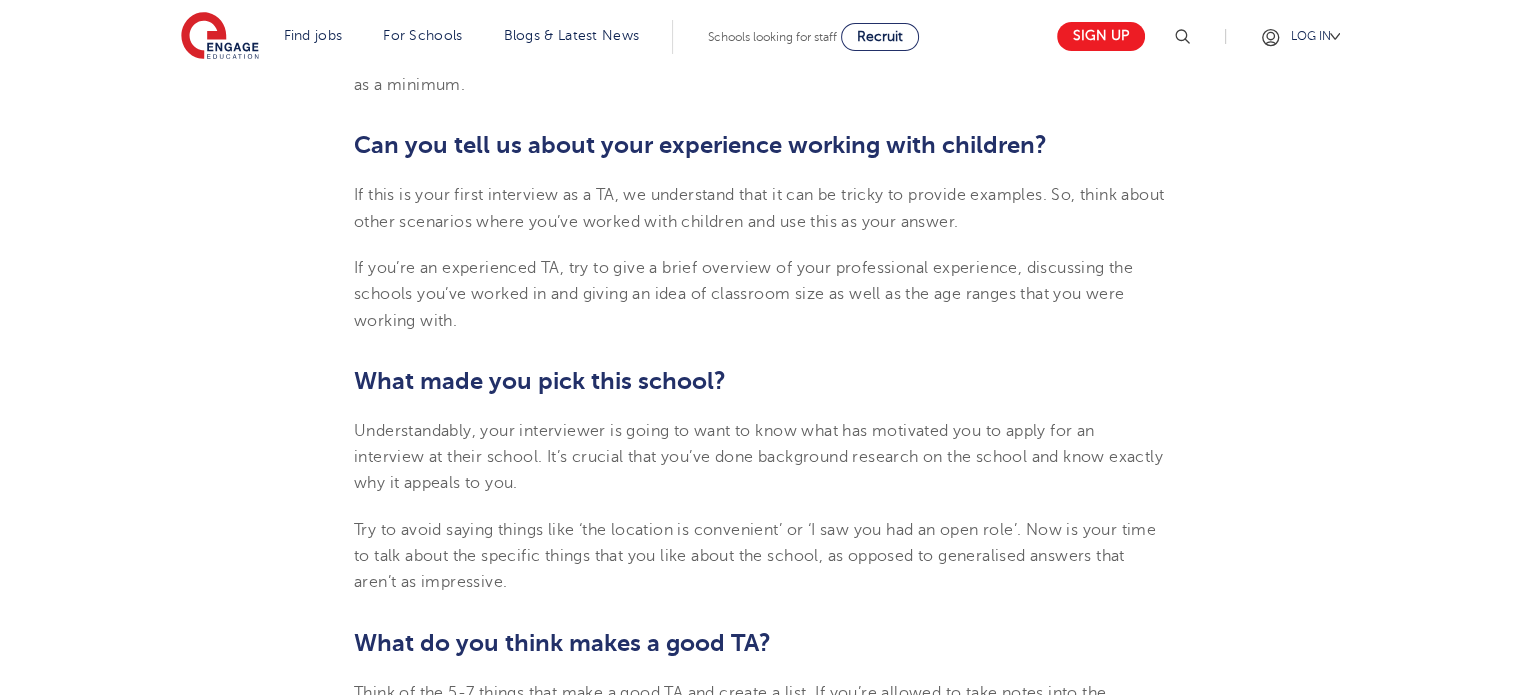 click on "[DATE] Top 10 Interview Questions for Teaching Assistants Preparing for an interview can be incredibly daunting, especially if you’ve never interviewed before, or it’s been a while since you’ve sat in the ‘interview seat’. Within education, each school will have a different way of screening teachers, whether this is through a more conversational style of interviewing through to more formal approaches. Often, it can be difficult to gauge the type of personality who will be interviewing you until you are there in the flesh. If you’re someone who struggles with pre-interview nerves, the thought of this can throw you off even more. However, some questions tend to crop up across the board, which gives you the opportunity to prepare and think about your answers! We’ve put together the top 10 questions that are typically asked as well as some suggestions on how you can answer these to showcase yourself best within an interview. Why do you want to be a teaching assistant? here .      Sign up" at bounding box center [760, 713] 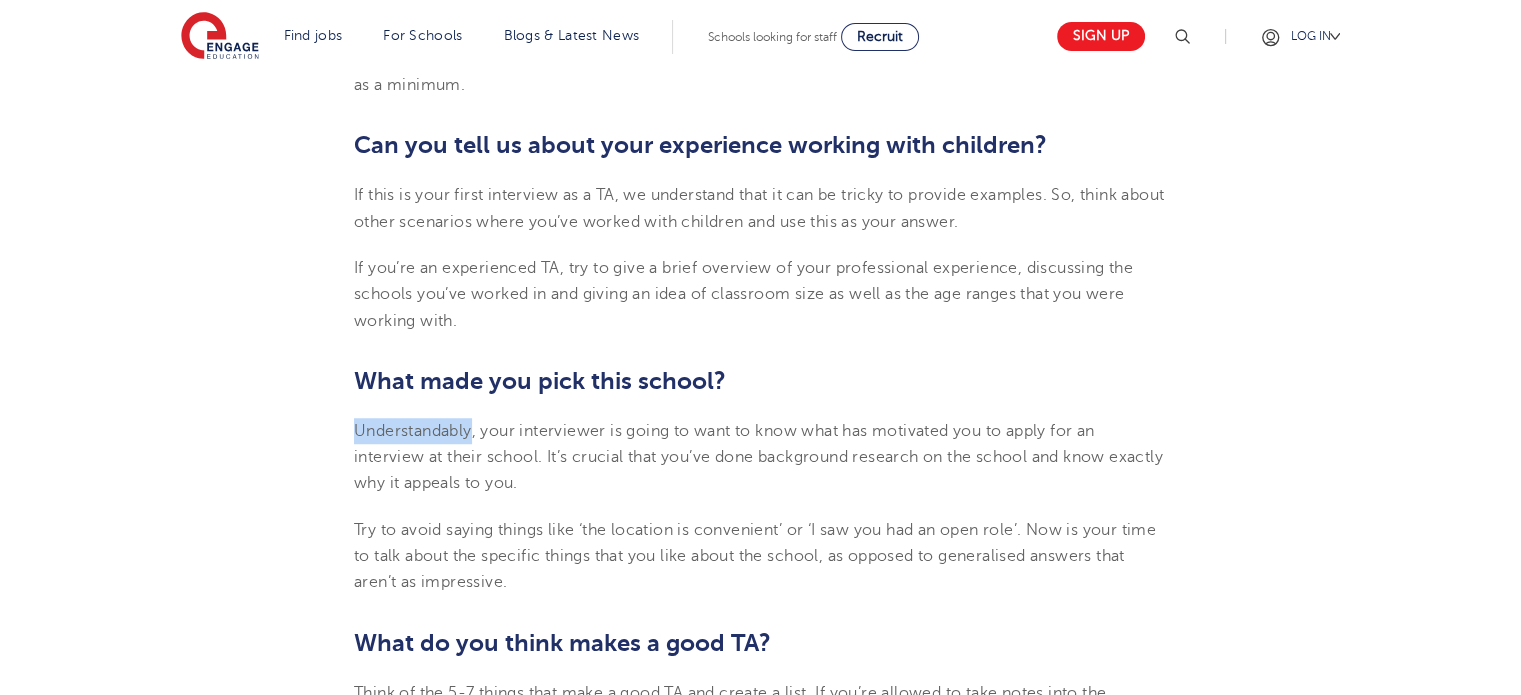 click on "[DATE] Top 10 Interview Questions for Teaching Assistants Preparing for an interview can be incredibly daunting, especially if you’ve never interviewed before, or it’s been a while since you’ve sat in the ‘interview seat’. Within education, each school will have a different way of screening teachers, whether this is through a more conversational style of interviewing through to more formal approaches. Often, it can be difficult to gauge the type of personality who will be interviewing you until you are there in the flesh. If you’re someone who struggles with pre-interview nerves, the thought of this can throw you off even more. However, some questions tend to crop up across the board, which gives you the opportunity to prepare and think about your answers! We’ve put together the top 10 questions that are typically asked as well as some suggestions on how you can answer these to showcase yourself best within an interview. Why do you want to be a teaching assistant? here .      Sign up" at bounding box center (760, 713) 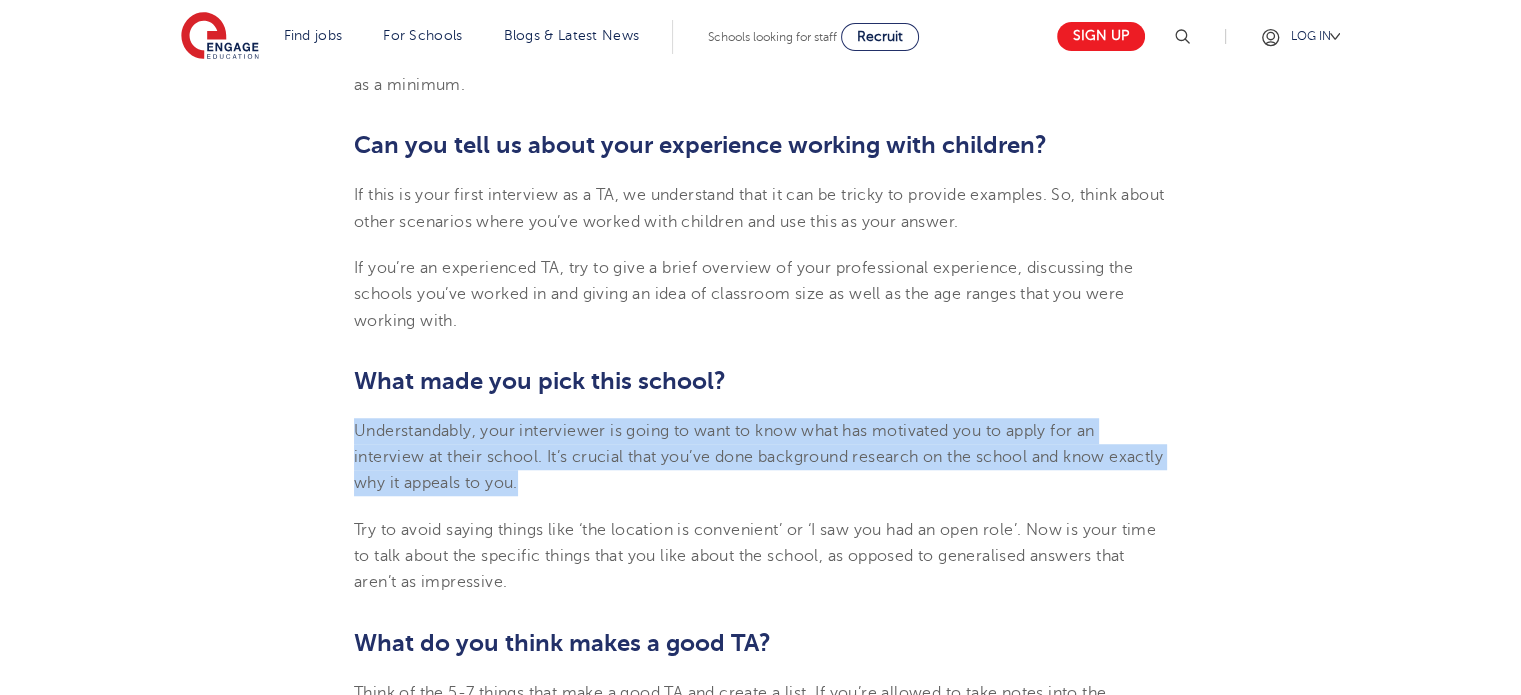 click on "[DATE] Top 10 Interview Questions for Teaching Assistants Preparing for an interview can be incredibly daunting, especially if you’ve never interviewed before, or it’s been a while since you’ve sat in the ‘interview seat’. Within education, each school will have a different way of screening teachers, whether this is through a more conversational style of interviewing through to more formal approaches. Often, it can be difficult to gauge the type of personality who will be interviewing you until you are there in the flesh. If you’re someone who struggles with pre-interview nerves, the thought of this can throw you off even more. However, some questions tend to crop up across the board, which gives you the opportunity to prepare and think about your answers! We’ve put together the top 10 questions that are typically asked as well as some suggestions on how you can answer these to showcase yourself best within an interview. Why do you want to be a teaching assistant? here .      Sign up" at bounding box center [760, 713] 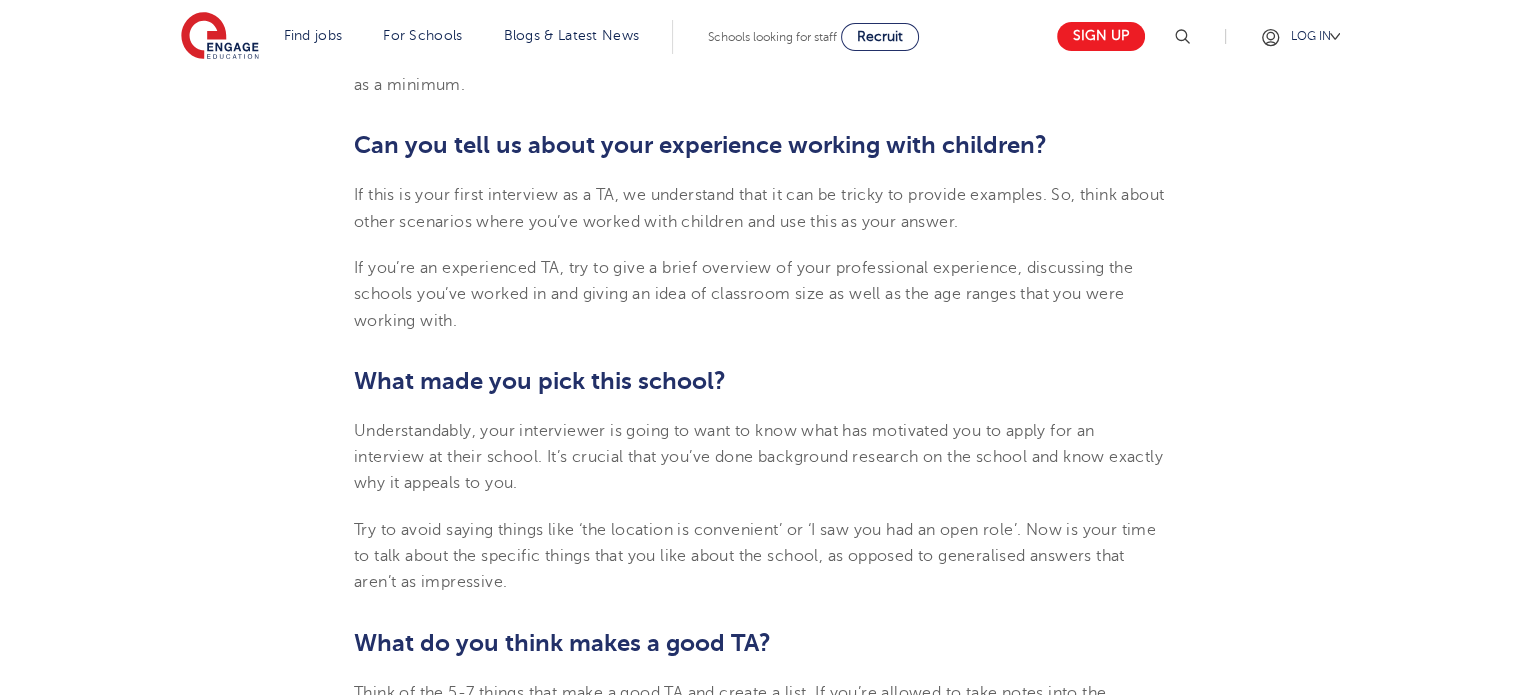 click on "[DATE] Top 10 Interview Questions for Teaching Assistants Preparing for an interview can be incredibly daunting, especially if you’ve never interviewed before, or it’s been a while since you’ve sat in the ‘interview seat’. Within education, each school will have a different way of screening teachers, whether this is through a more conversational style of interviewing through to more formal approaches. Often, it can be difficult to gauge the type of personality who will be interviewing you until you are there in the flesh. If you’re someone who struggles with pre-interview nerves, the thought of this can throw you off even more. However, some questions tend to crop up across the board, which gives you the opportunity to prepare and think about your answers! We’ve put together the top 10 questions that are typically asked as well as some suggestions on how you can answer these to showcase yourself best within an interview. Why do you want to be a teaching assistant? here .      Sign up" at bounding box center (760, 713) 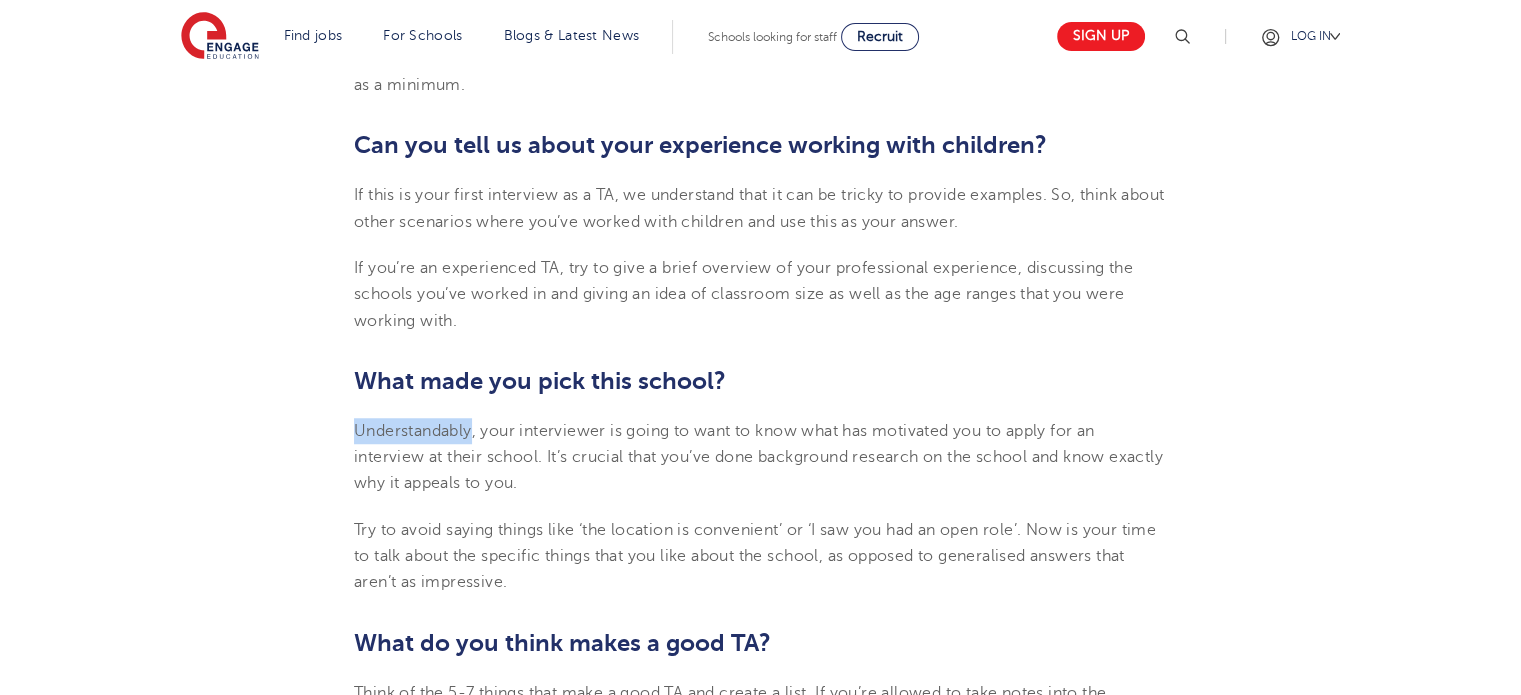click on "[DATE] Top 10 Interview Questions for Teaching Assistants Preparing for an interview can be incredibly daunting, especially if you’ve never interviewed before, or it’s been a while since you’ve sat in the ‘interview seat’. Within education, each school will have a different way of screening teachers, whether this is through a more conversational style of interviewing through to more formal approaches. Often, it can be difficult to gauge the type of personality who will be interviewing you until you are there in the flesh. If you’re someone who struggles with pre-interview nerves, the thought of this can throw you off even more. However, some questions tend to crop up across the board, which gives you the opportunity to prepare and think about your answers! We’ve put together the top 10 questions that are typically asked as well as some suggestions on how you can answer these to showcase yourself best within an interview. Why do you want to be a teaching assistant? here .      Sign up" at bounding box center [760, 713] 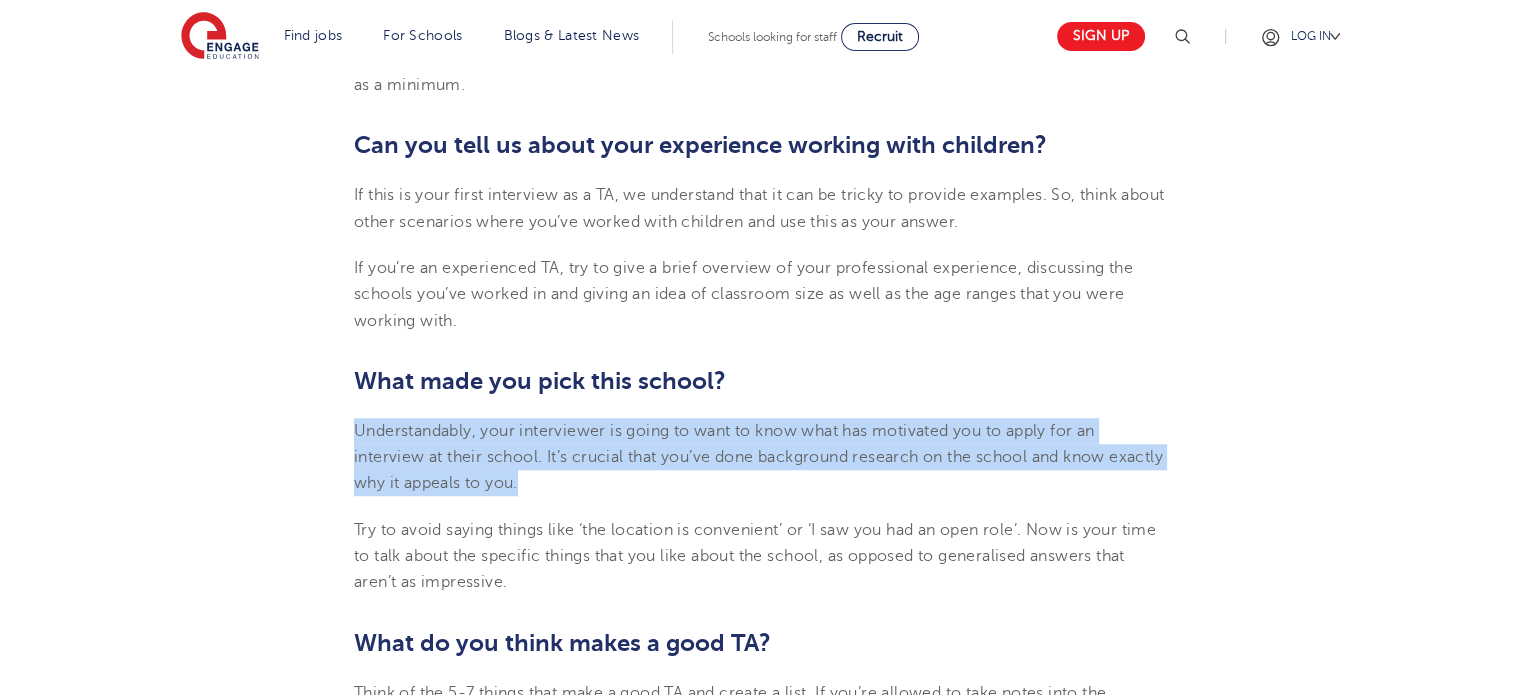 click on "[DATE] Top 10 Interview Questions for Teaching Assistants Preparing for an interview can be incredibly daunting, especially if you’ve never interviewed before, or it’s been a while since you’ve sat in the ‘interview seat’. Within education, each school will have a different way of screening teachers, whether this is through a more conversational style of interviewing through to more formal approaches. Often, it can be difficult to gauge the type of personality who will be interviewing you until you are there in the flesh. If you’re someone who struggles with pre-interview nerves, the thought of this can throw you off even more. However, some questions tend to crop up across the board, which gives you the opportunity to prepare and think about your answers! We’ve put together the top 10 questions that are typically asked as well as some suggestions on how you can answer these to showcase yourself best within an interview. Why do you want to be a teaching assistant? here .      Sign up" at bounding box center [760, 713] 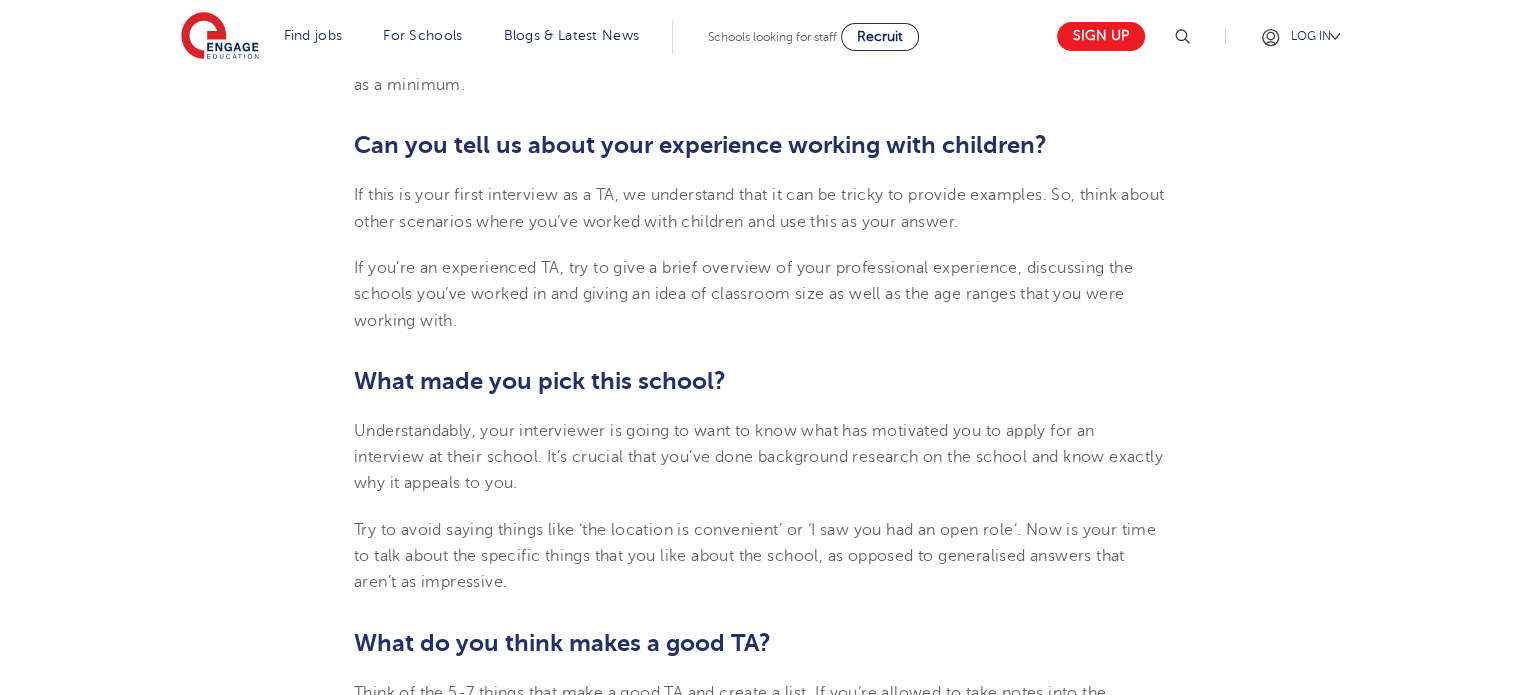 click on "If you’re an experienced TA, try to give a brief overview of your professional experience, discussing the schools you’ve worked in and giving an idea of classroom size as well as the age ranges that you were working with." at bounding box center [743, 294] 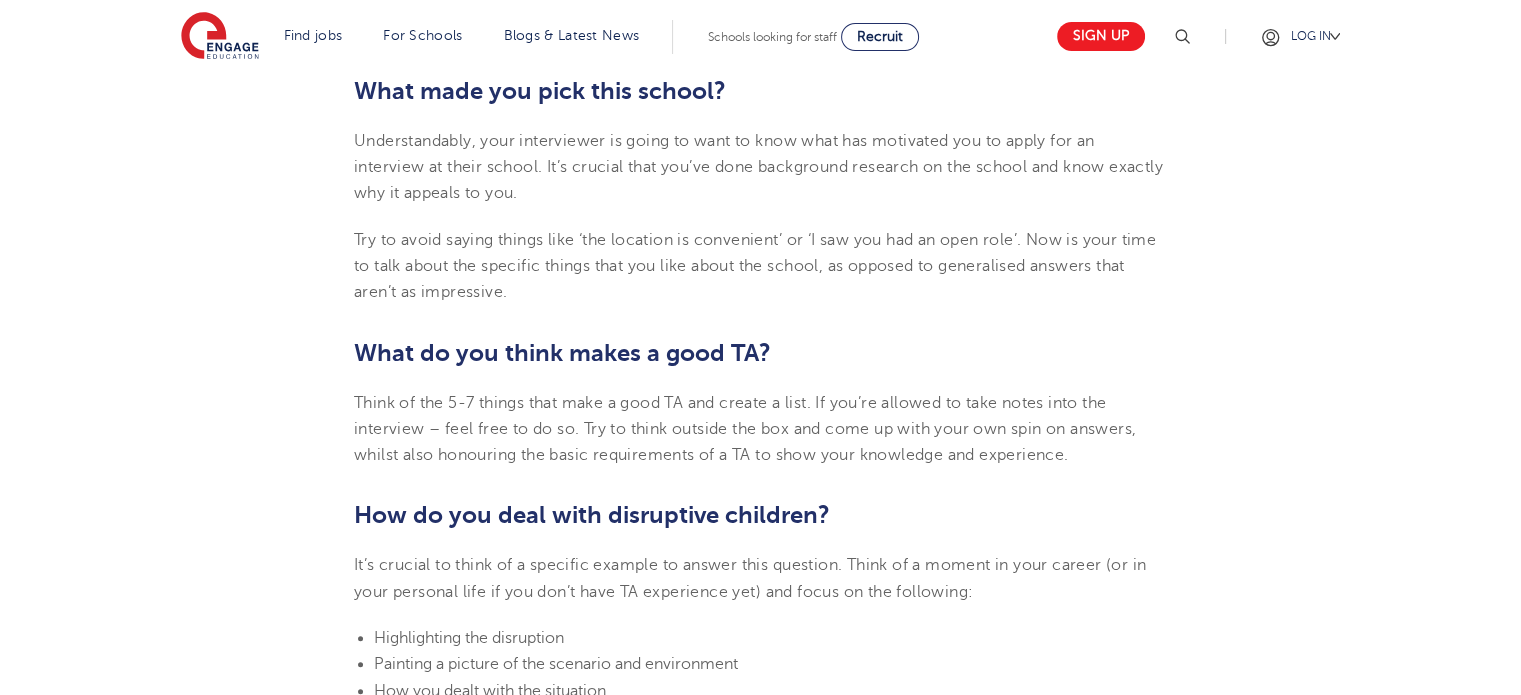 scroll, scrollTop: 1779, scrollLeft: 0, axis: vertical 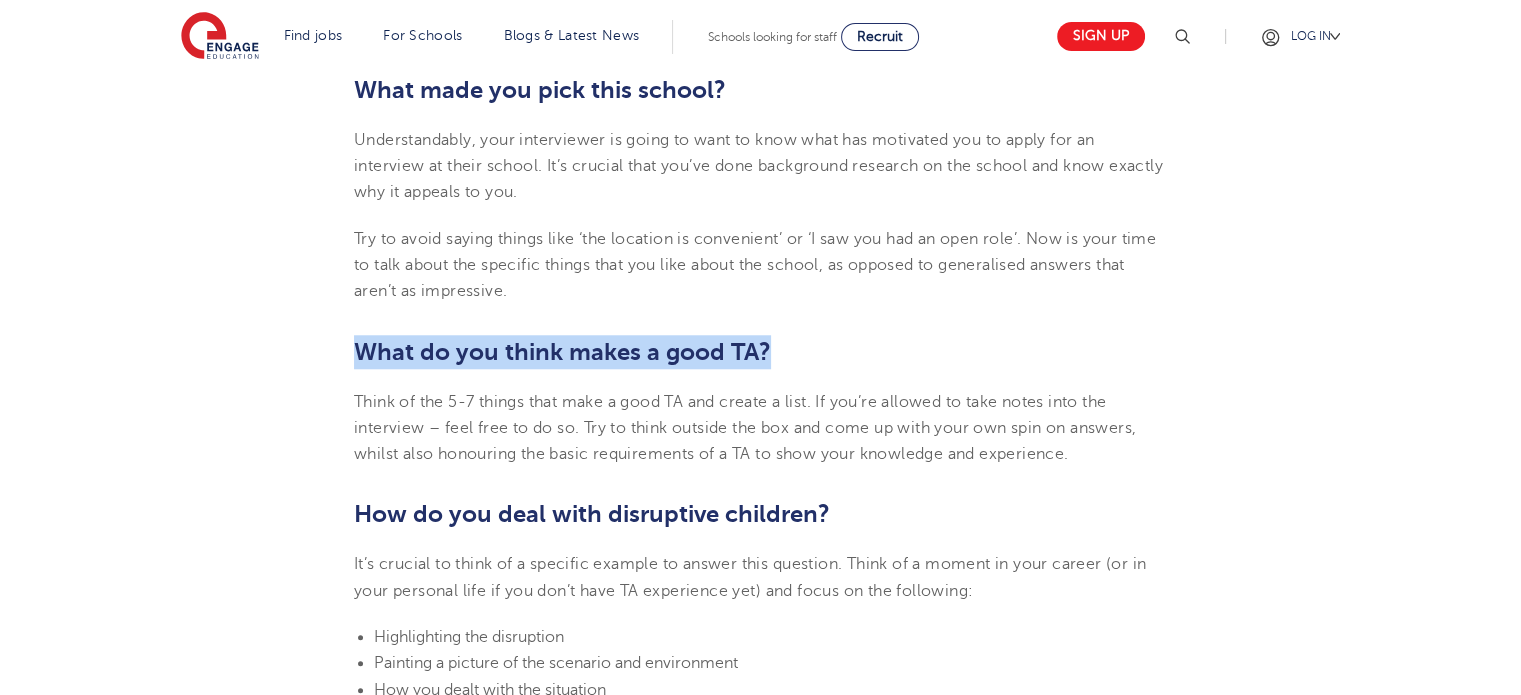 drag, startPoint x: 362, startPoint y: 358, endPoint x: 856, endPoint y: 352, distance: 494.03644 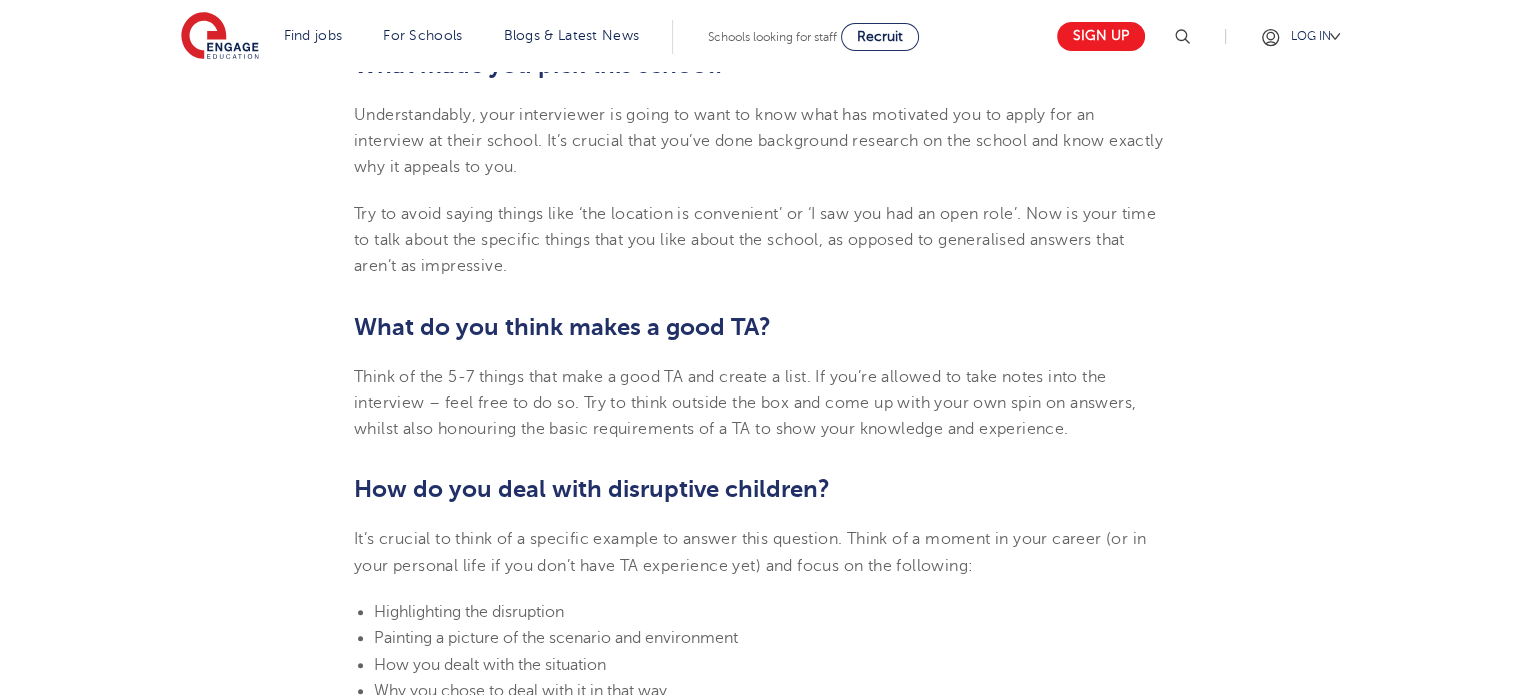 scroll, scrollTop: 1806, scrollLeft: 0, axis: vertical 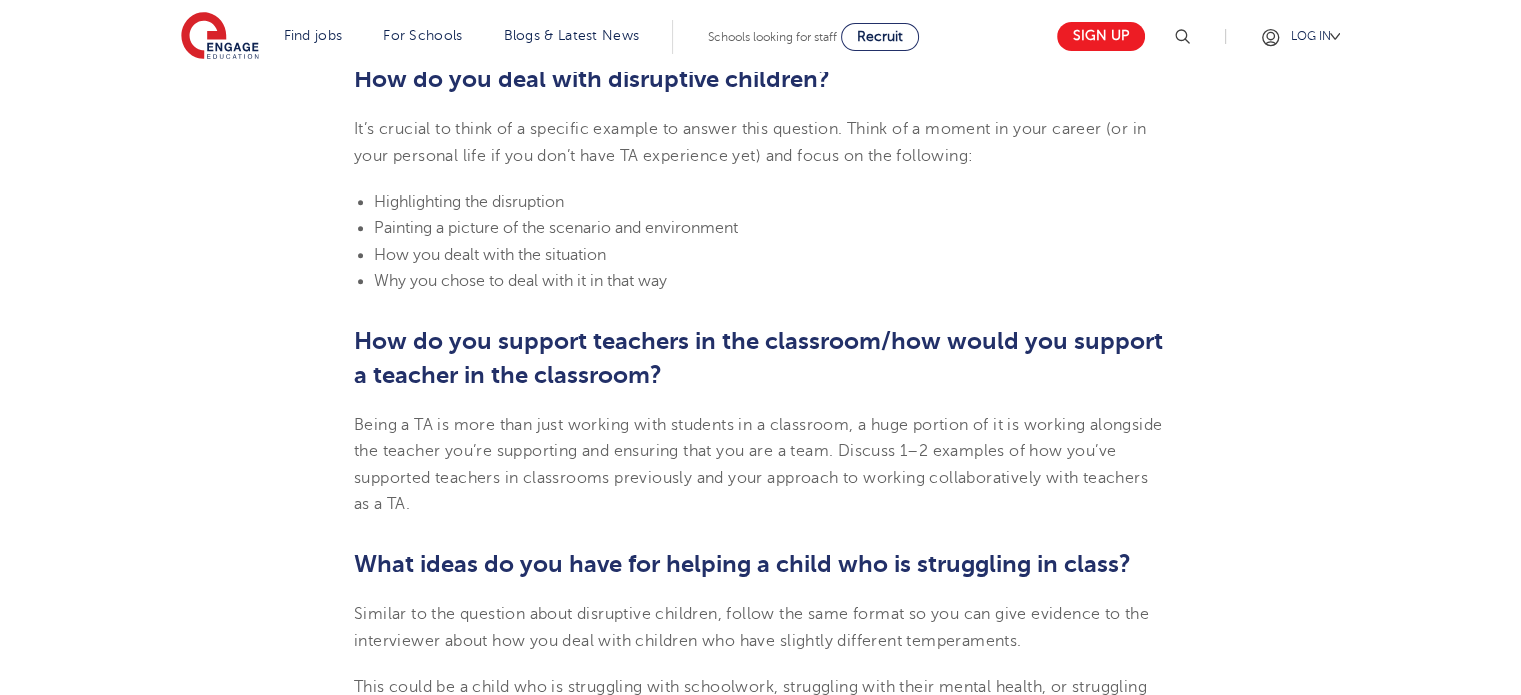 click on "[DATE] Top 10 Interview Questions for Teaching Assistants Preparing for an interview can be incredibly daunting, especially if you’ve never interviewed before, or it’s been a while since you’ve sat in the ‘interview seat’. Within education, each school will have a different way of screening teachers, whether this is through a more conversational style of interviewing through to more formal approaches. Often, it can be difficult to gauge the type of personality who will be interviewing you until you are there in the flesh. If you’re someone who struggles with pre-interview nerves, the thought of this can throw you off even more. However, some questions tend to crop up across the board, which gives you the opportunity to prepare and think about your answers! We’ve put together the top 10 questions that are typically asked as well as some suggestions on how you can answer these to showcase yourself best within an interview. Why do you want to be a teaching assistant? here .      Sign up" at bounding box center [760, -13] 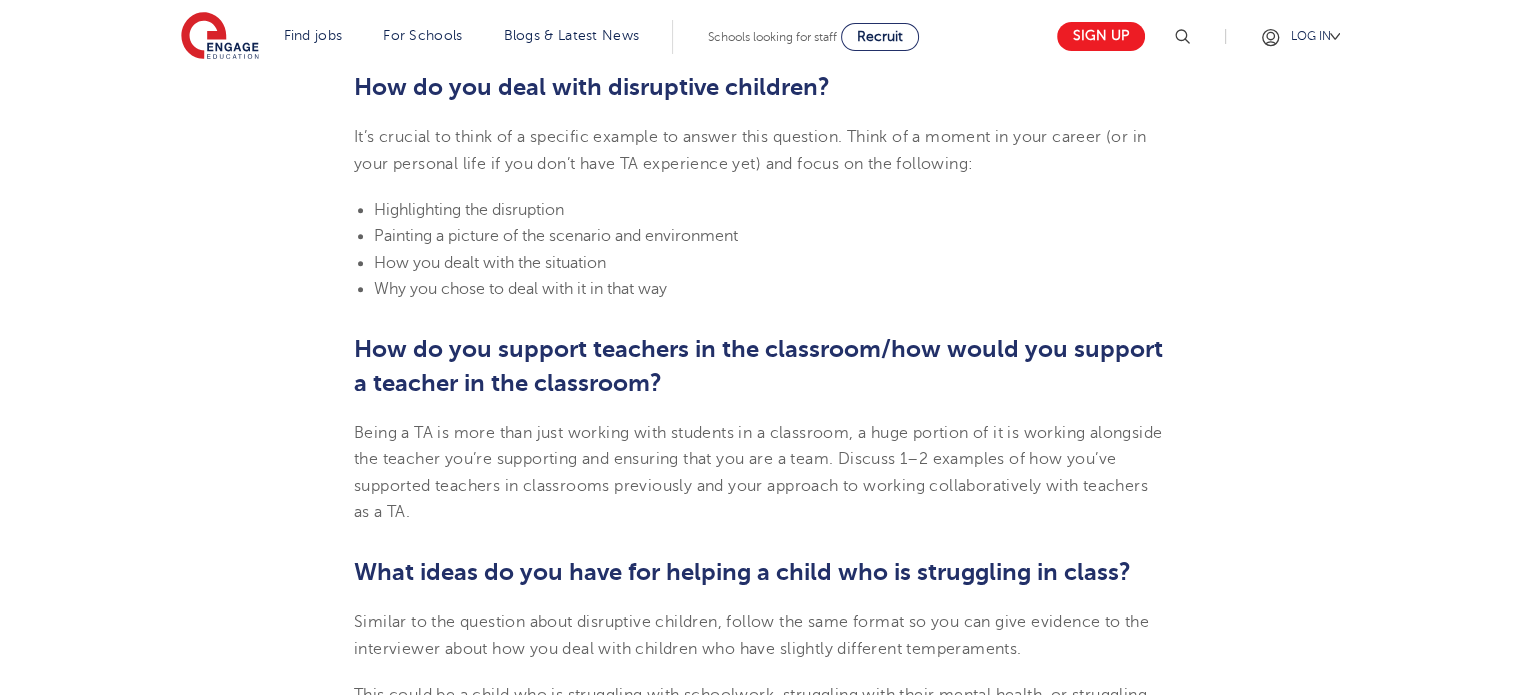 scroll, scrollTop: 2207, scrollLeft: 0, axis: vertical 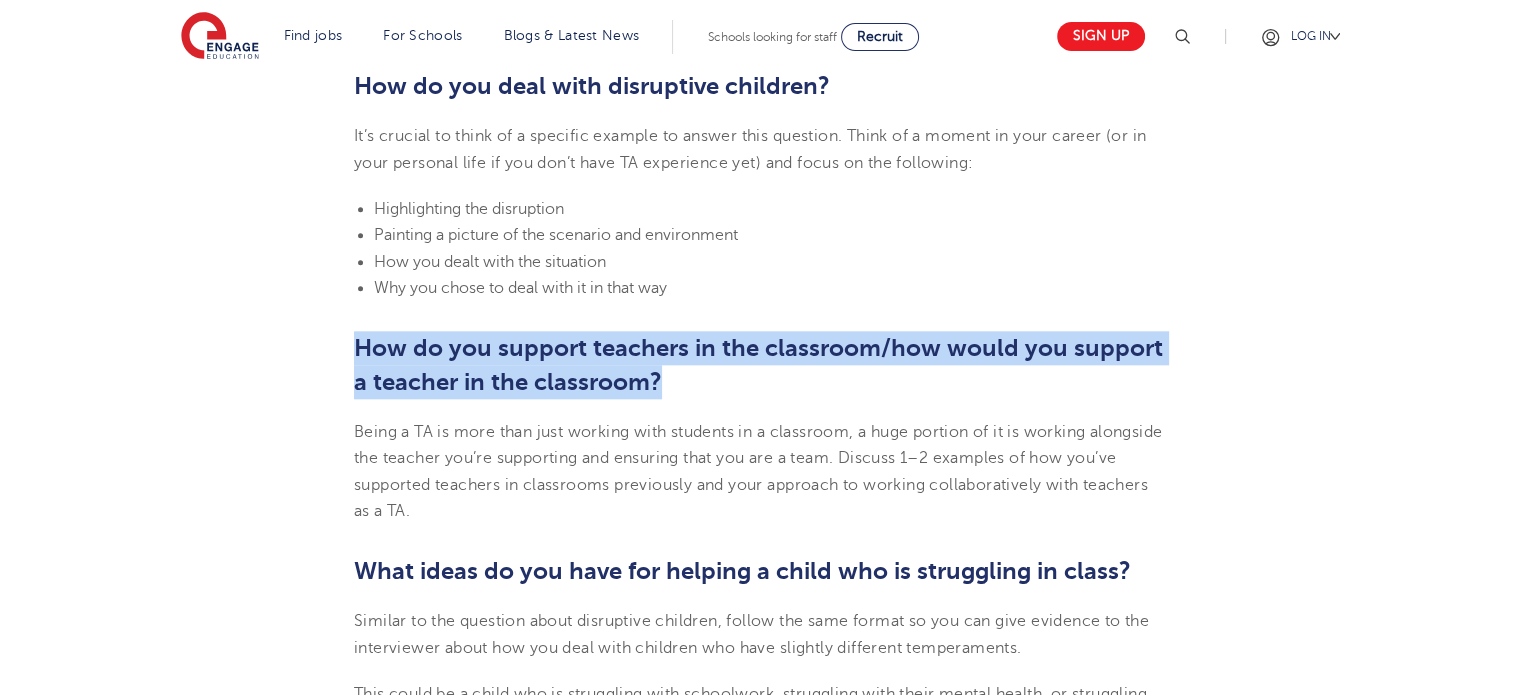 drag, startPoint x: 339, startPoint y: 356, endPoint x: 702, endPoint y: 375, distance: 363.49692 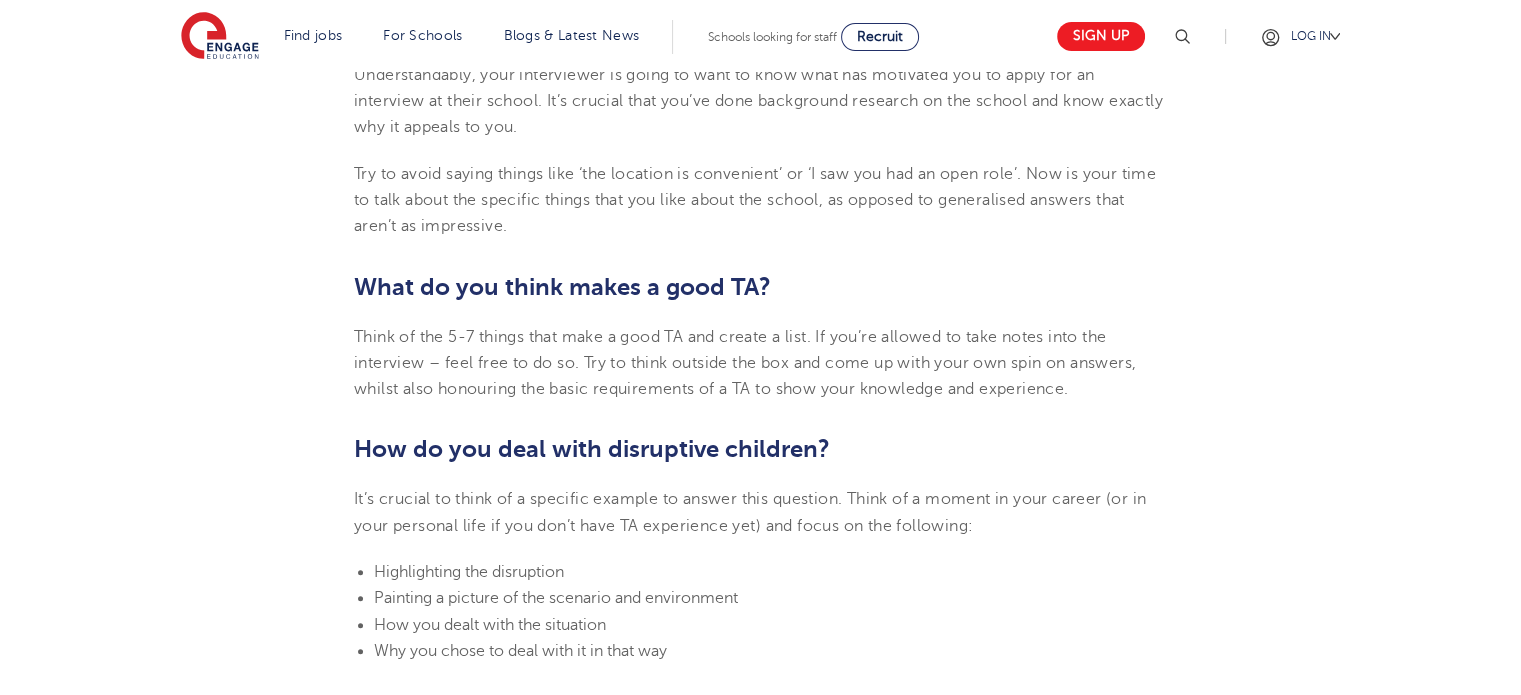 scroll, scrollTop: 1844, scrollLeft: 0, axis: vertical 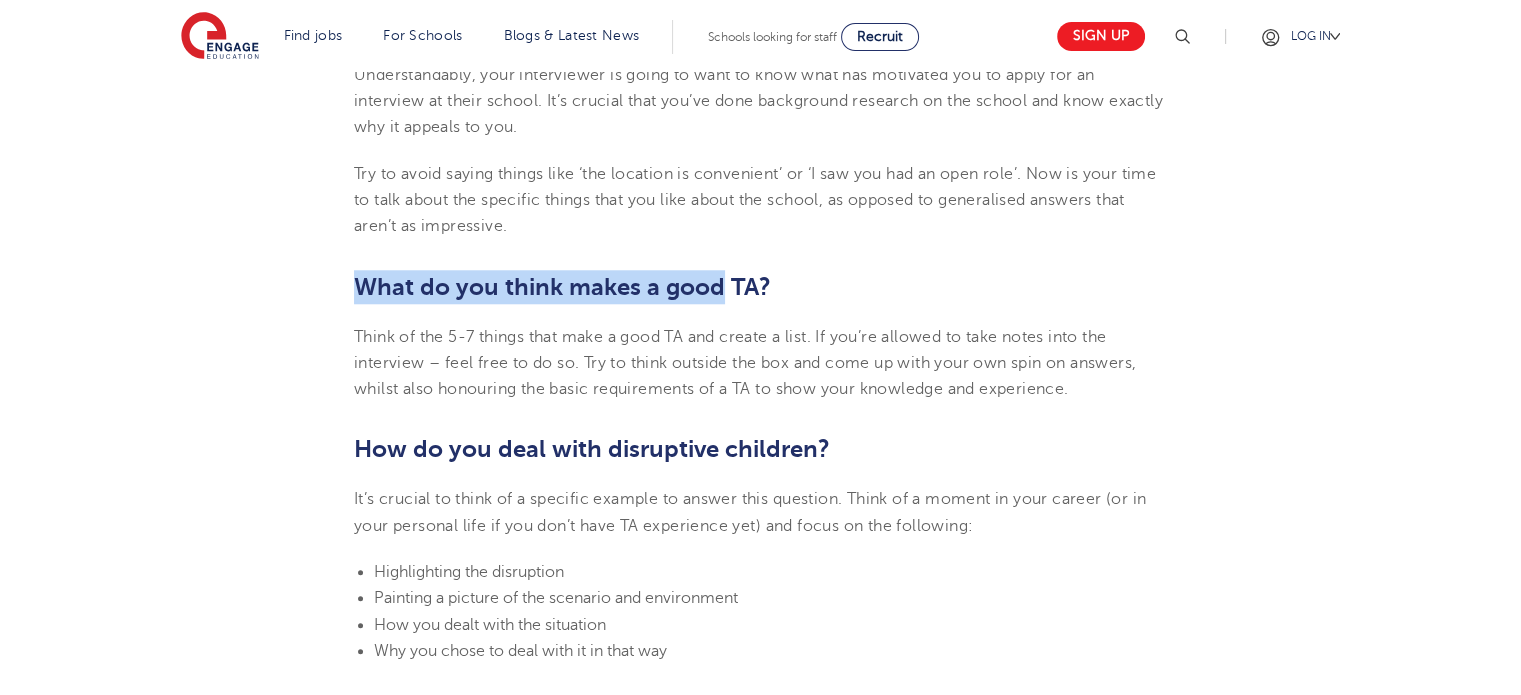 drag, startPoint x: 344, startPoint y: 287, endPoint x: 724, endPoint y: 302, distance: 380.29593 